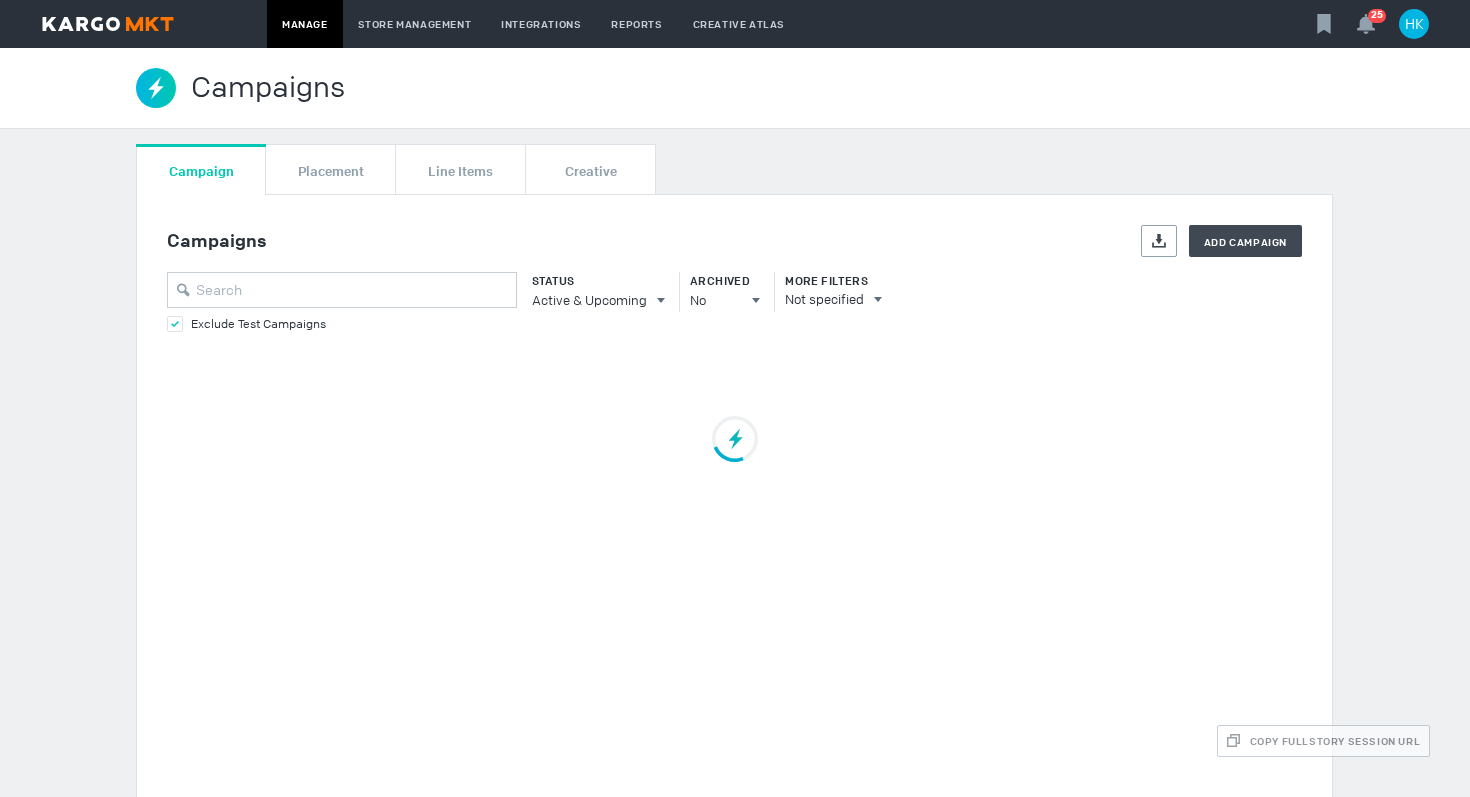 scroll, scrollTop: 0, scrollLeft: 0, axis: both 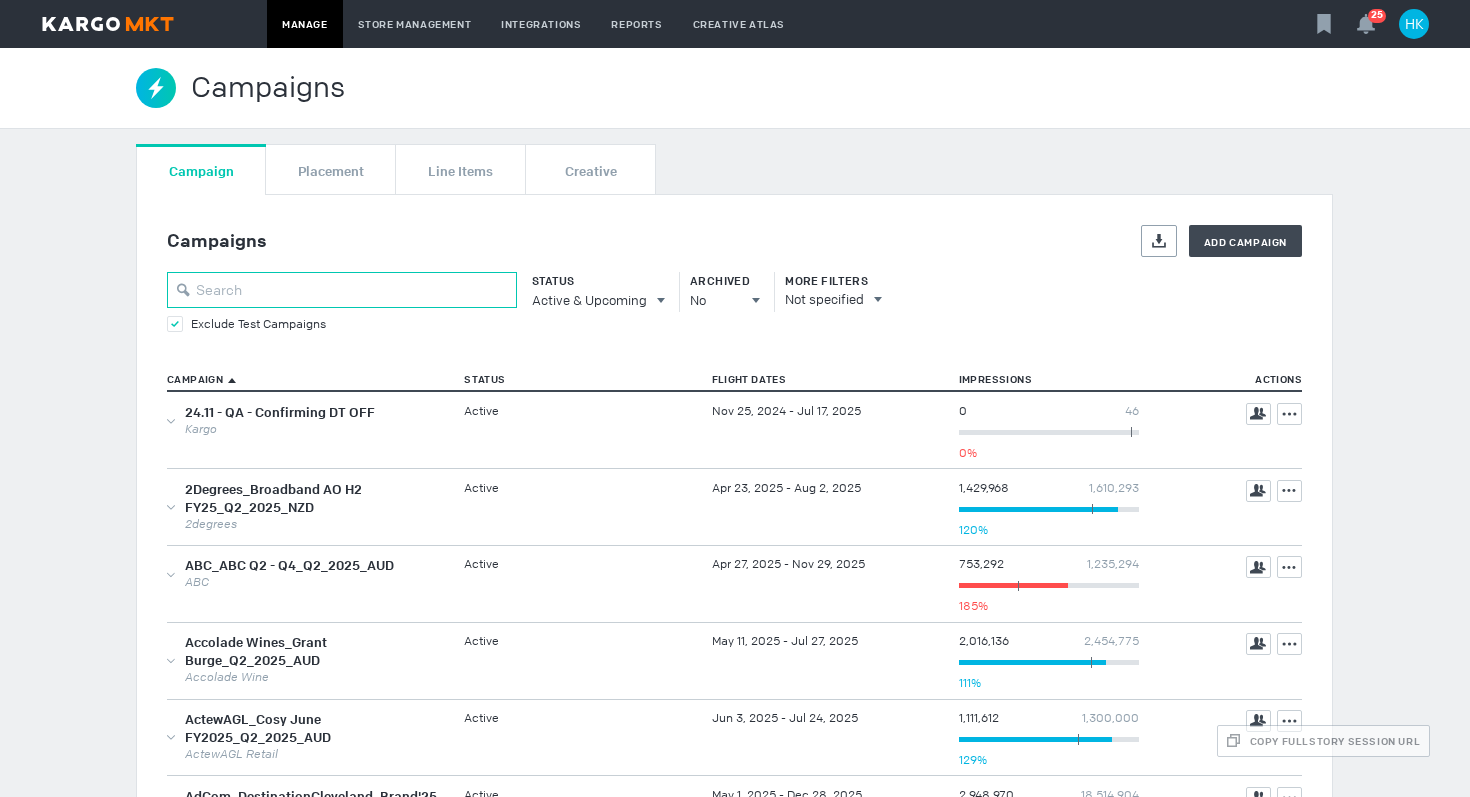 click at bounding box center (342, 290) 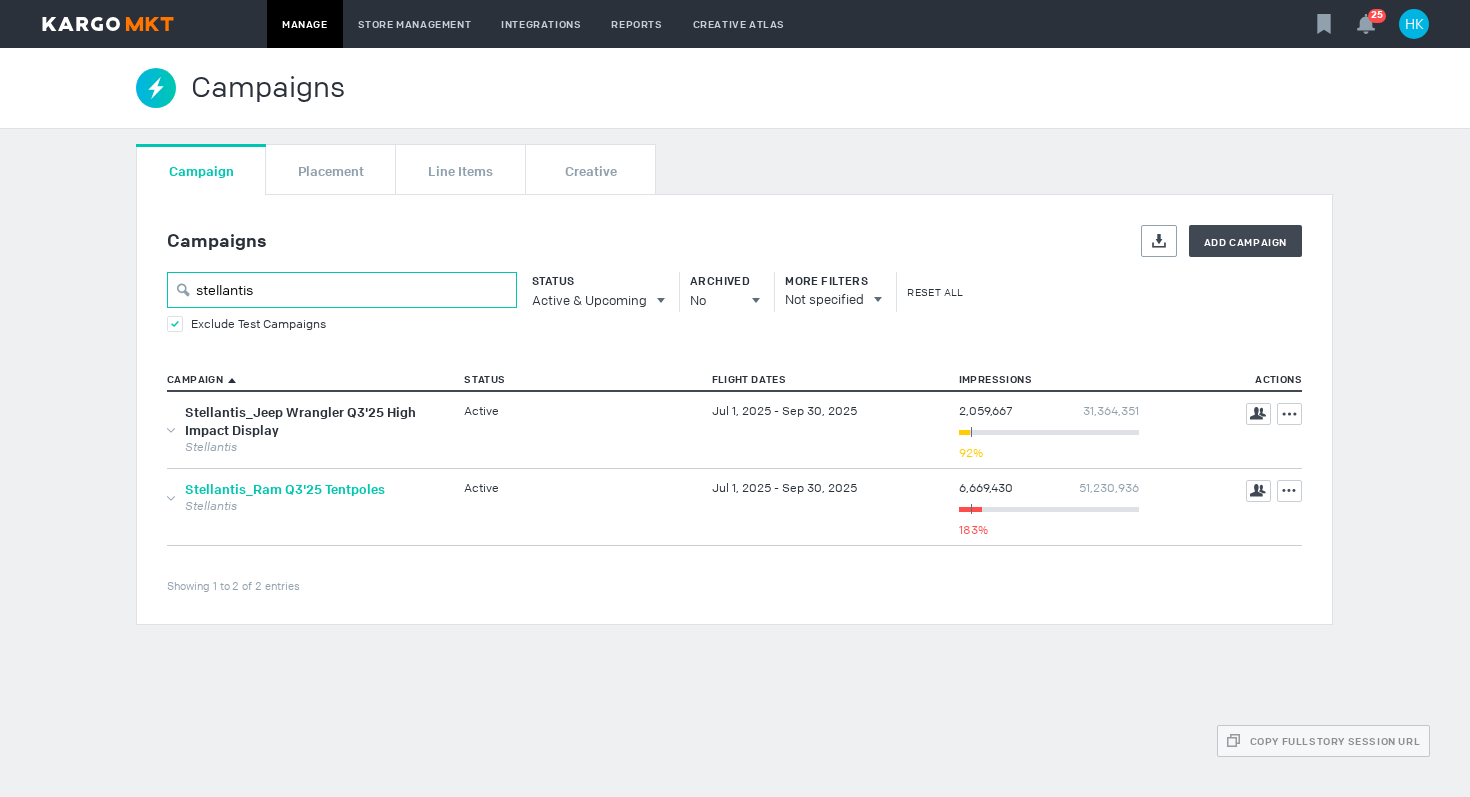 type on "stellantis" 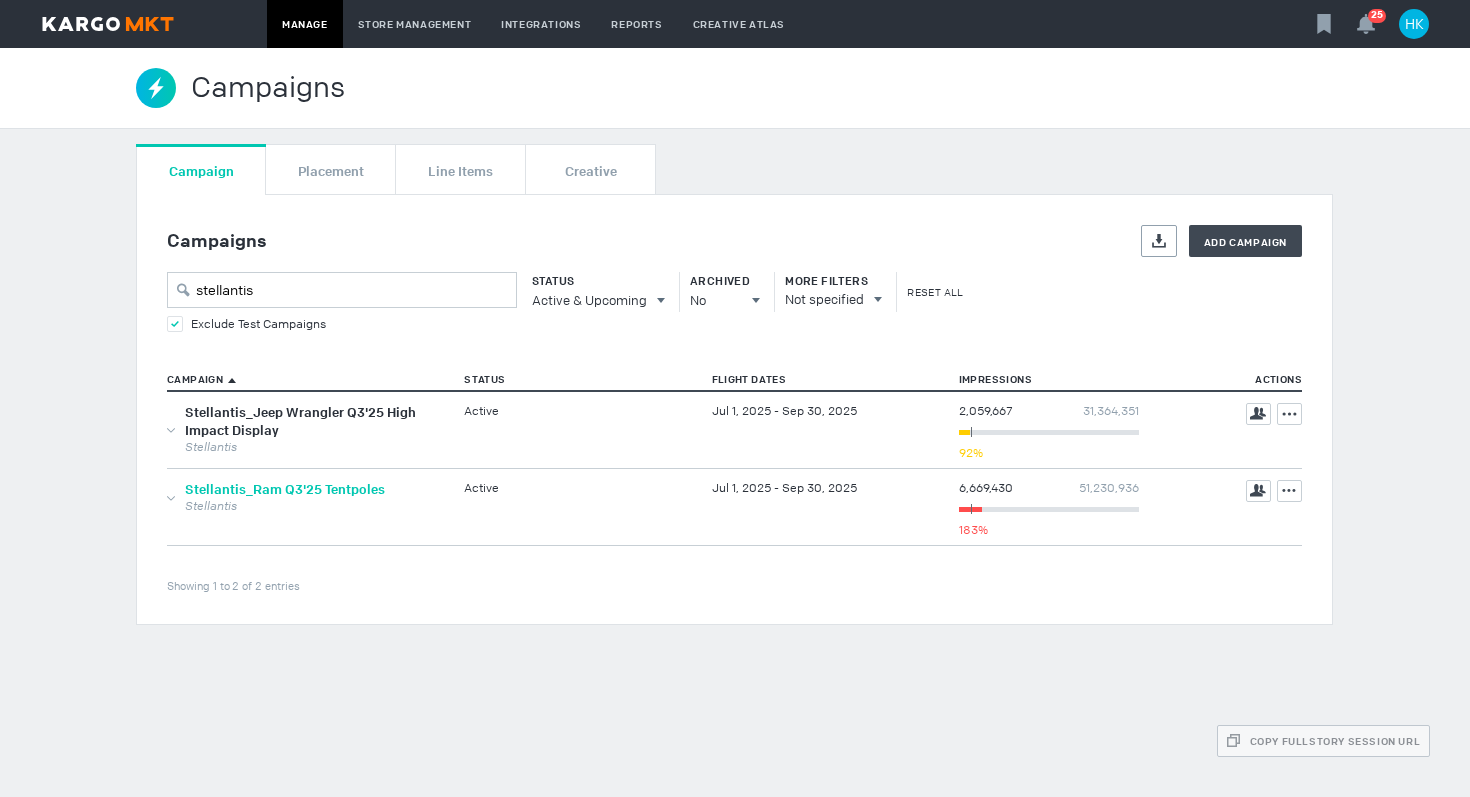 click on "Stellantis_Ram Q3'25 Tentpoles" at bounding box center (285, 489) 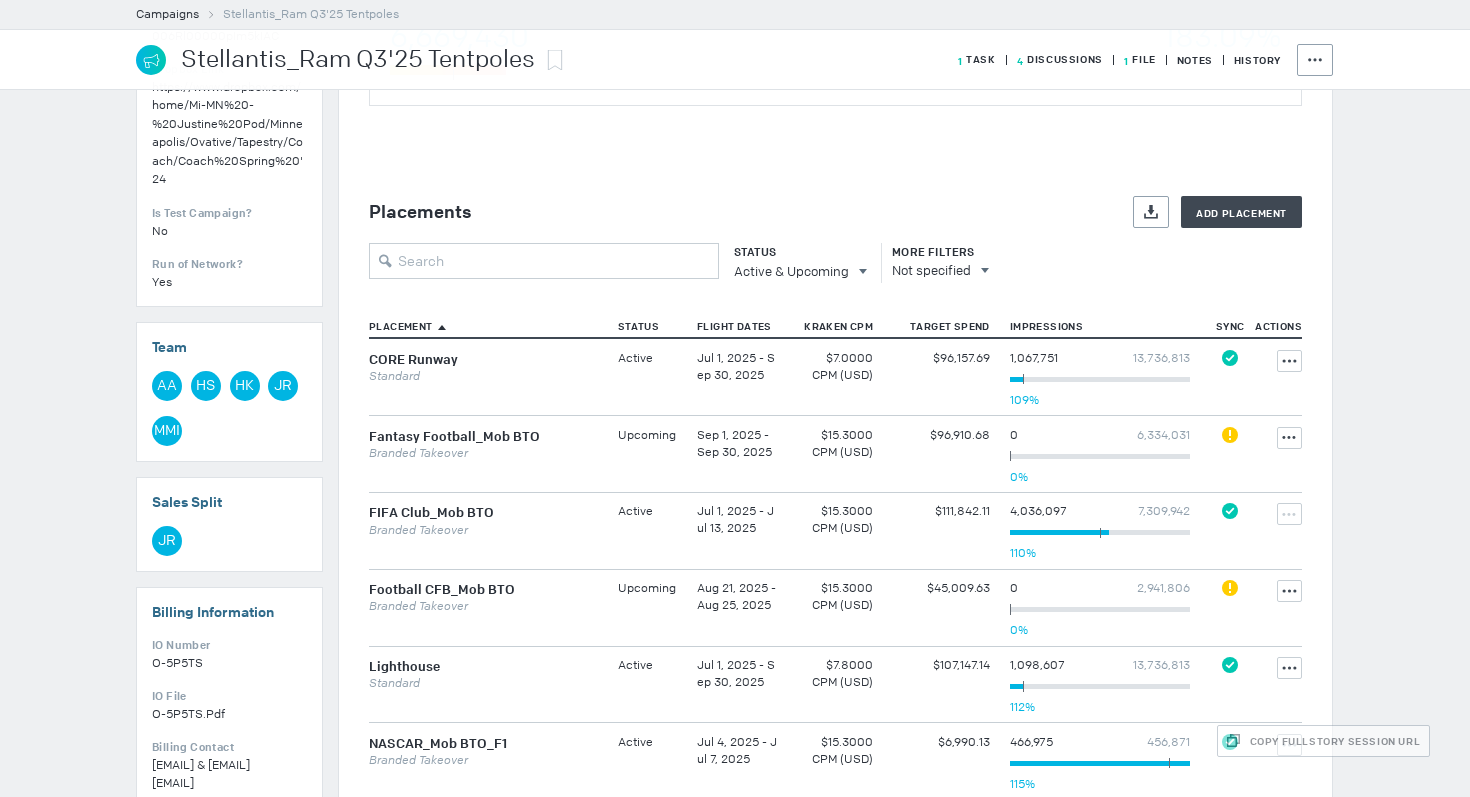 scroll, scrollTop: 375, scrollLeft: 0, axis: vertical 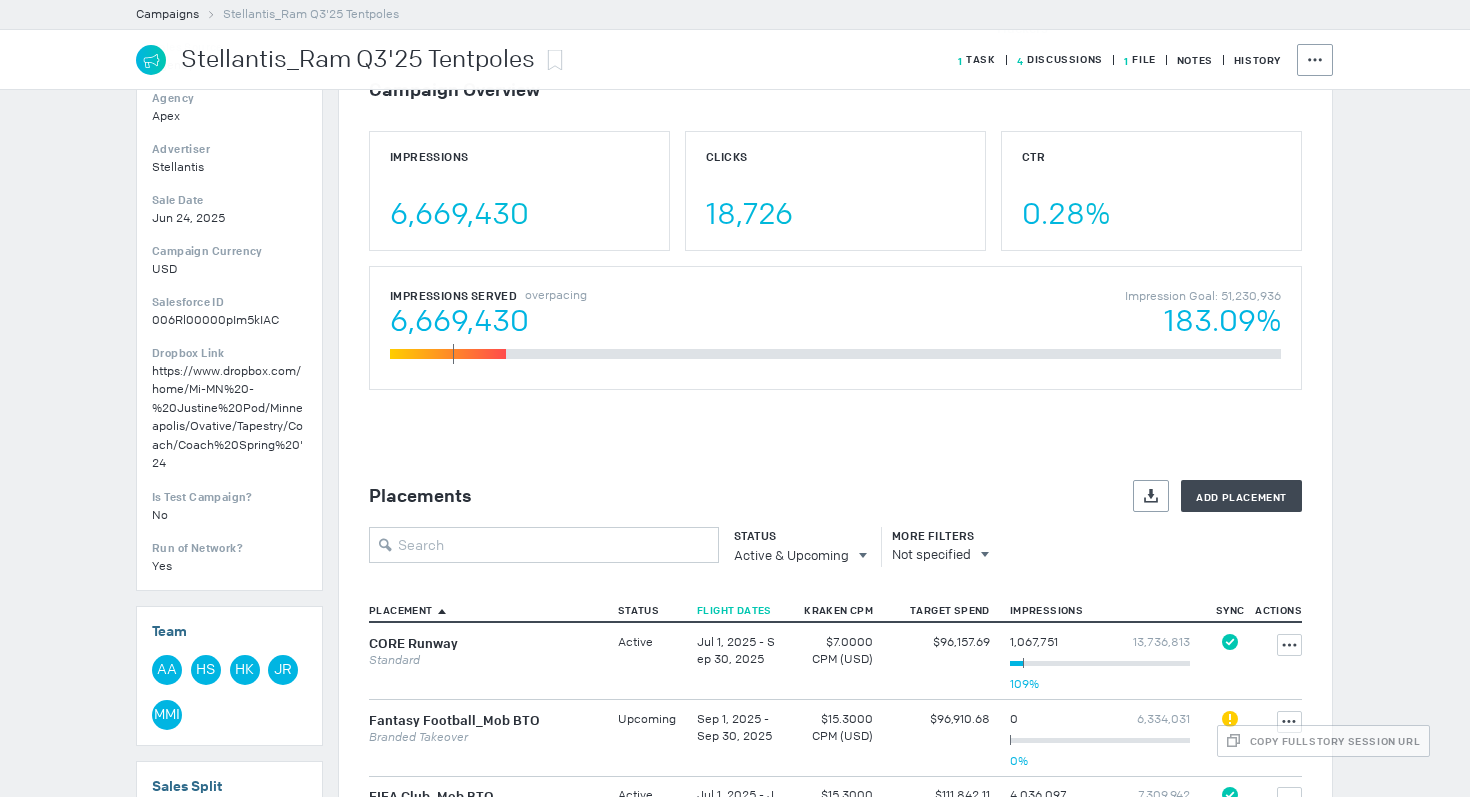 click on "Flight Dates" at bounding box center (405, 610) 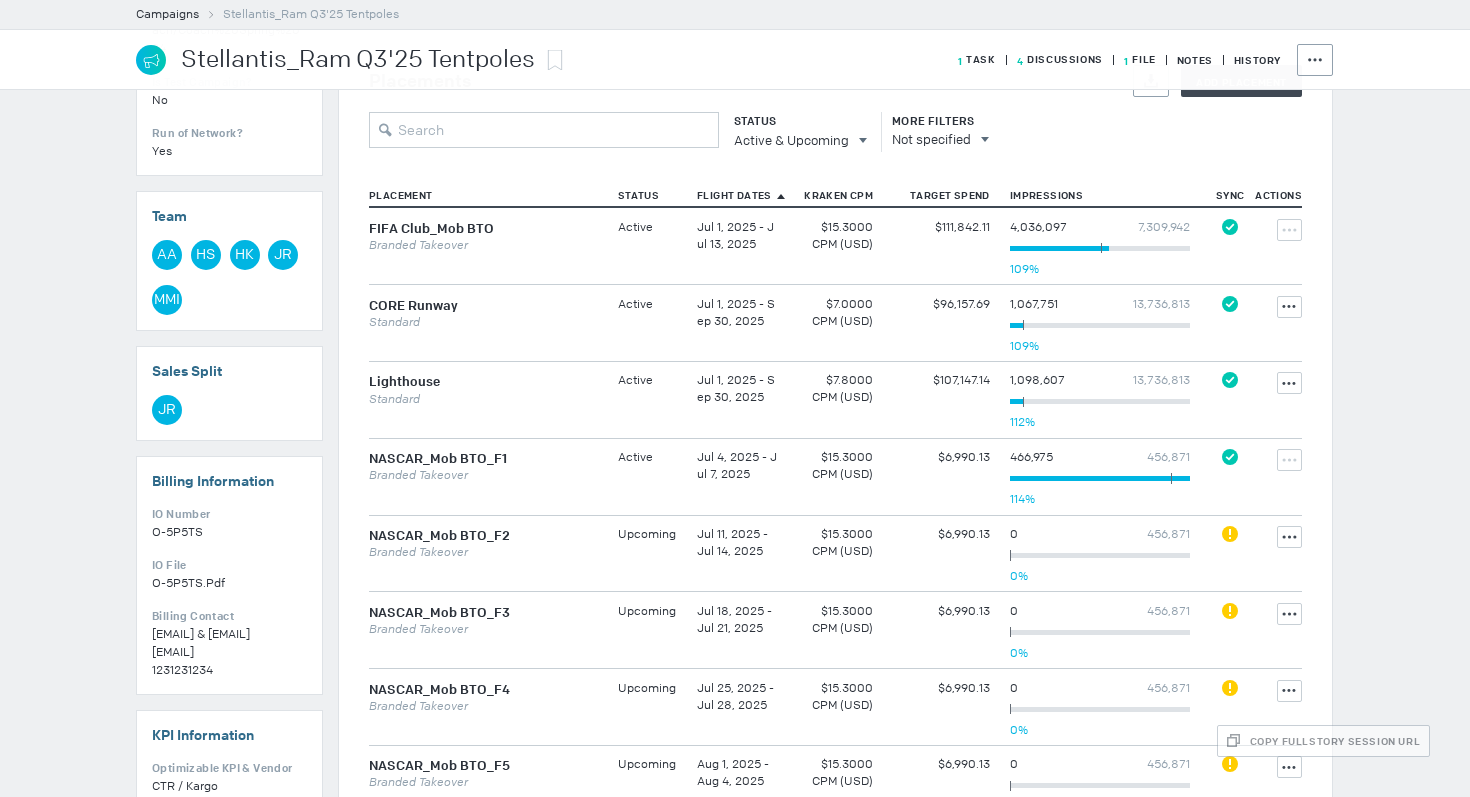 scroll, scrollTop: 829, scrollLeft: 0, axis: vertical 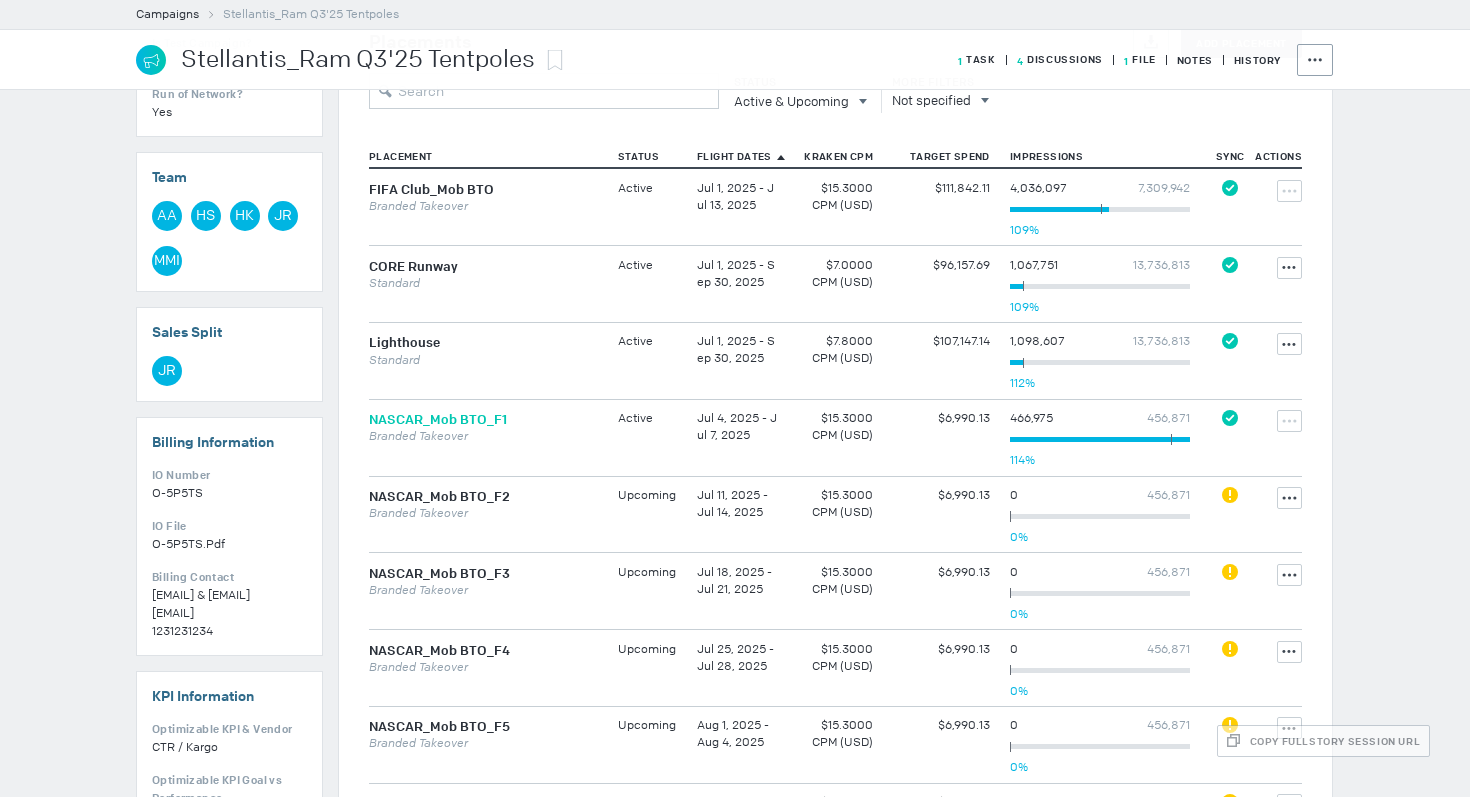 click on "NASCAR_Mob BTO_F1" at bounding box center (438, 419) 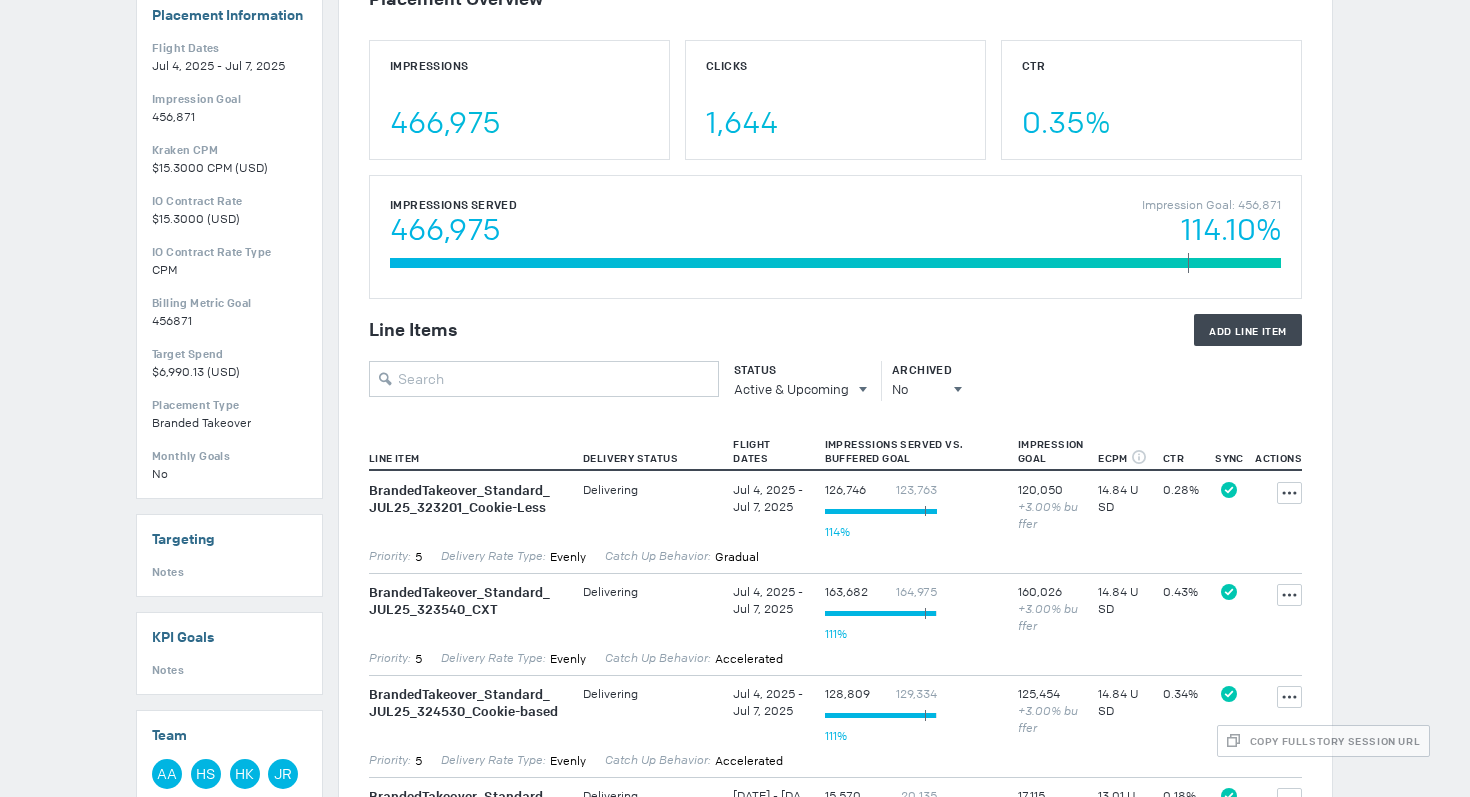 scroll, scrollTop: 0, scrollLeft: 0, axis: both 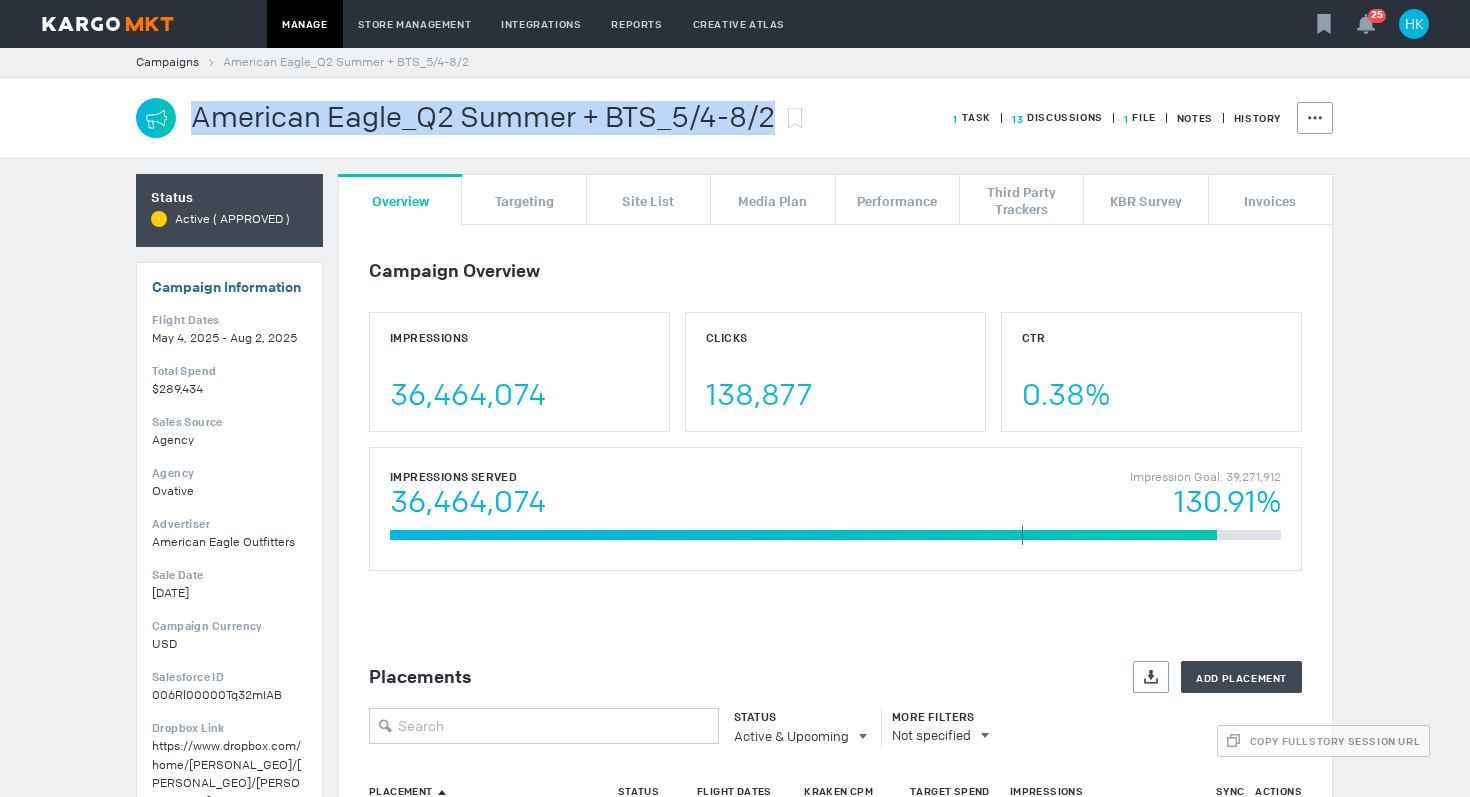 drag, startPoint x: 770, startPoint y: 123, endPoint x: 194, endPoint y: 115, distance: 576.05554 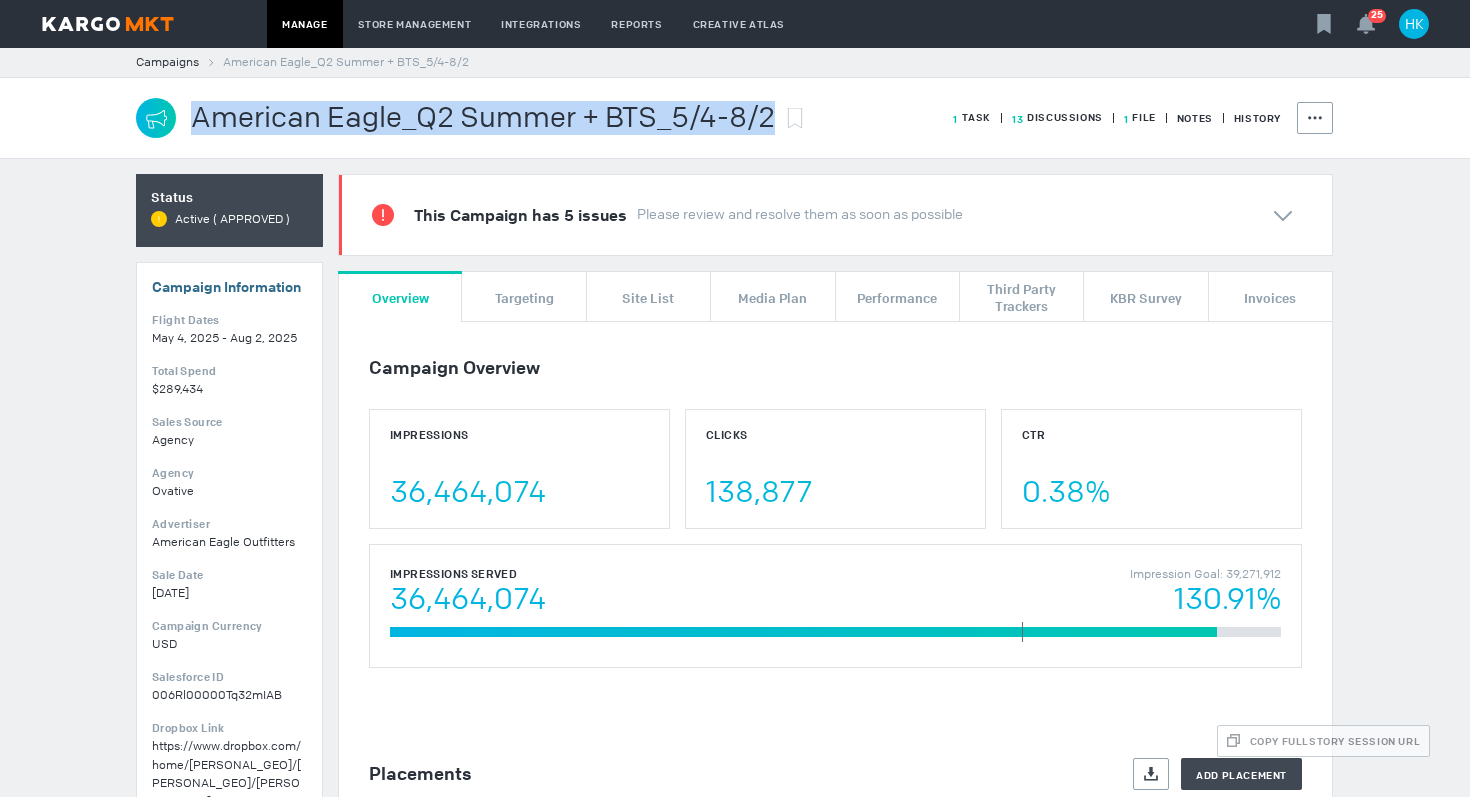 copy on "American Eagle_Q2 Summer + BTS_5/4-8/2" 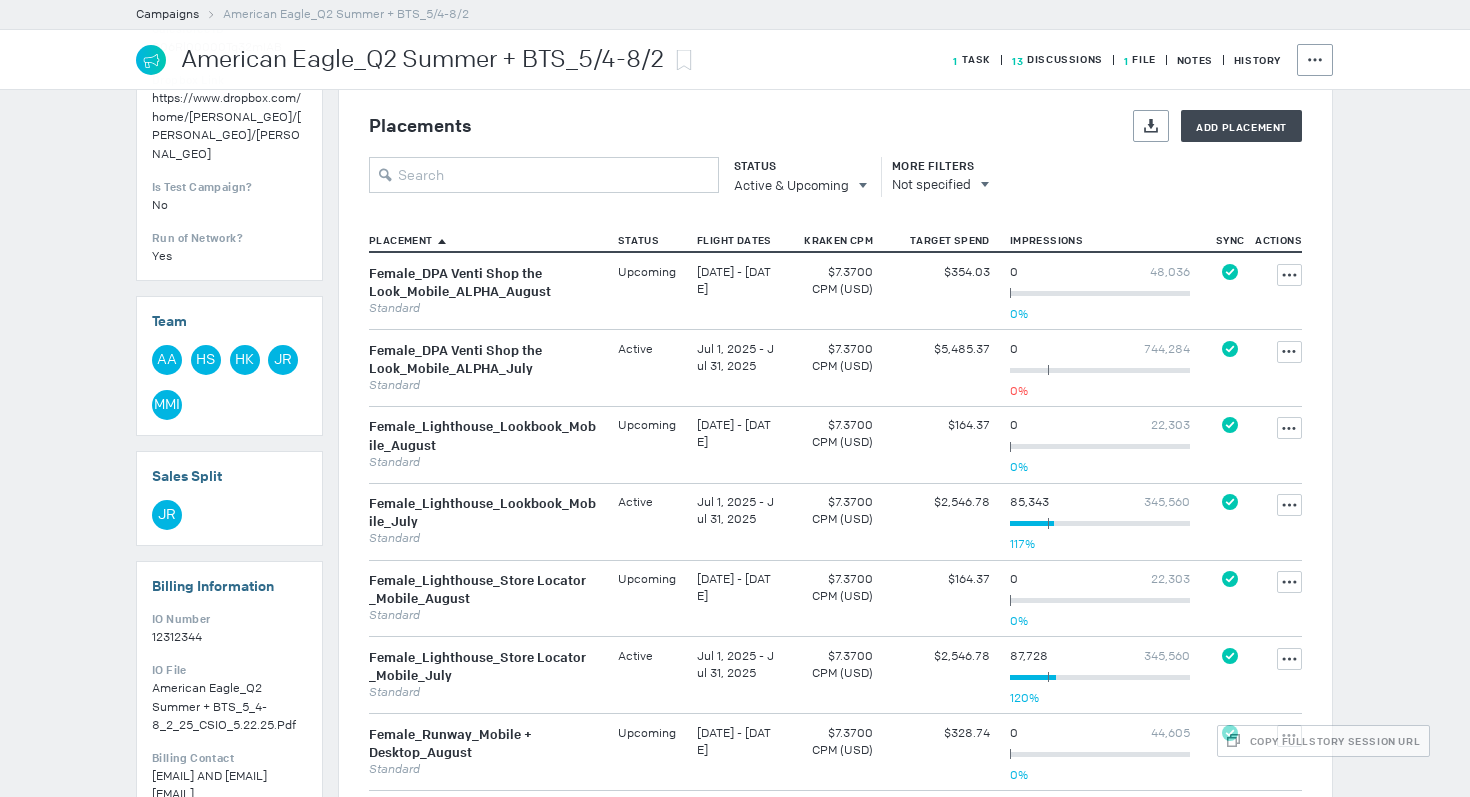scroll, scrollTop: 645, scrollLeft: 0, axis: vertical 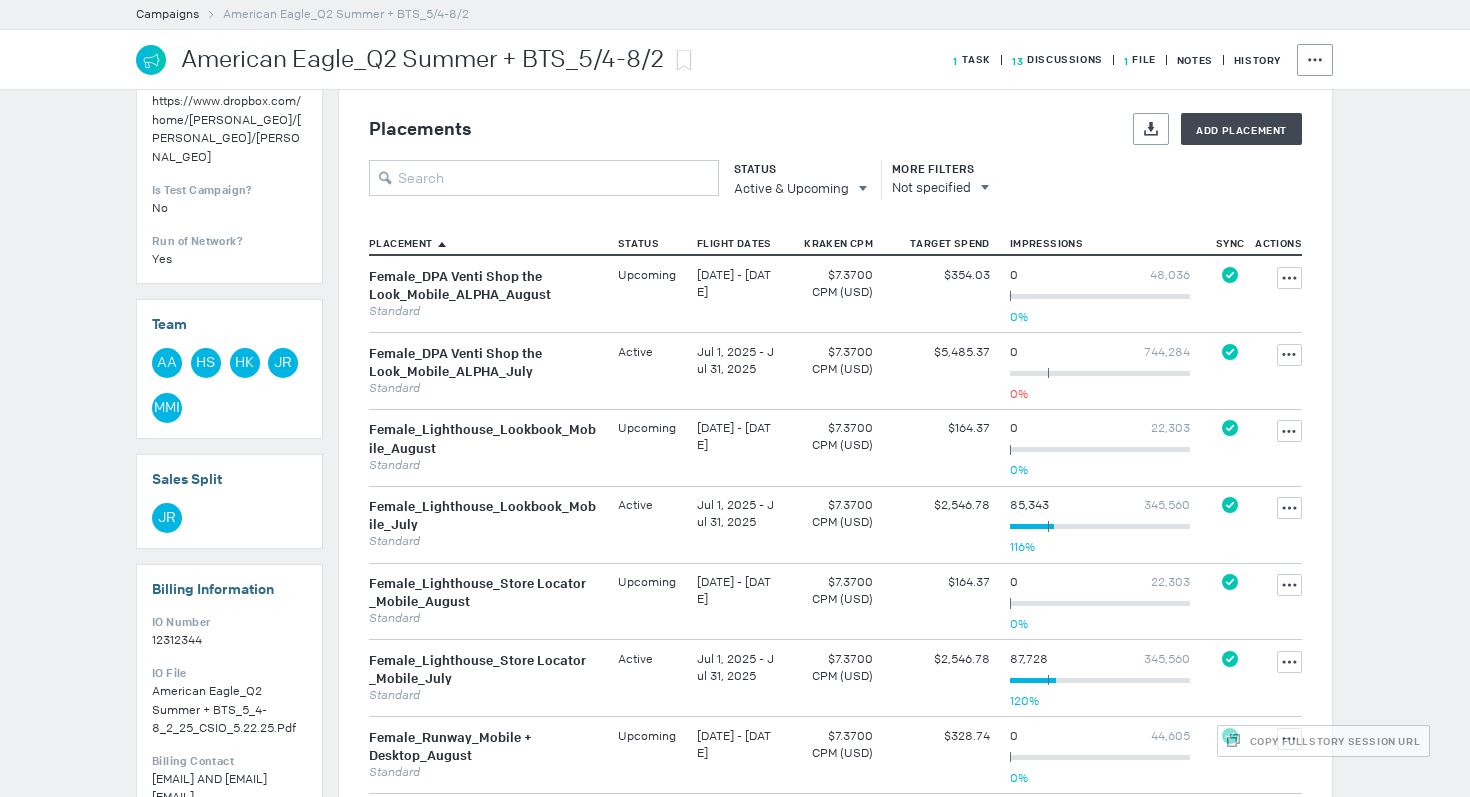 click on "Export   Add Placement" at bounding box center [887, 129] 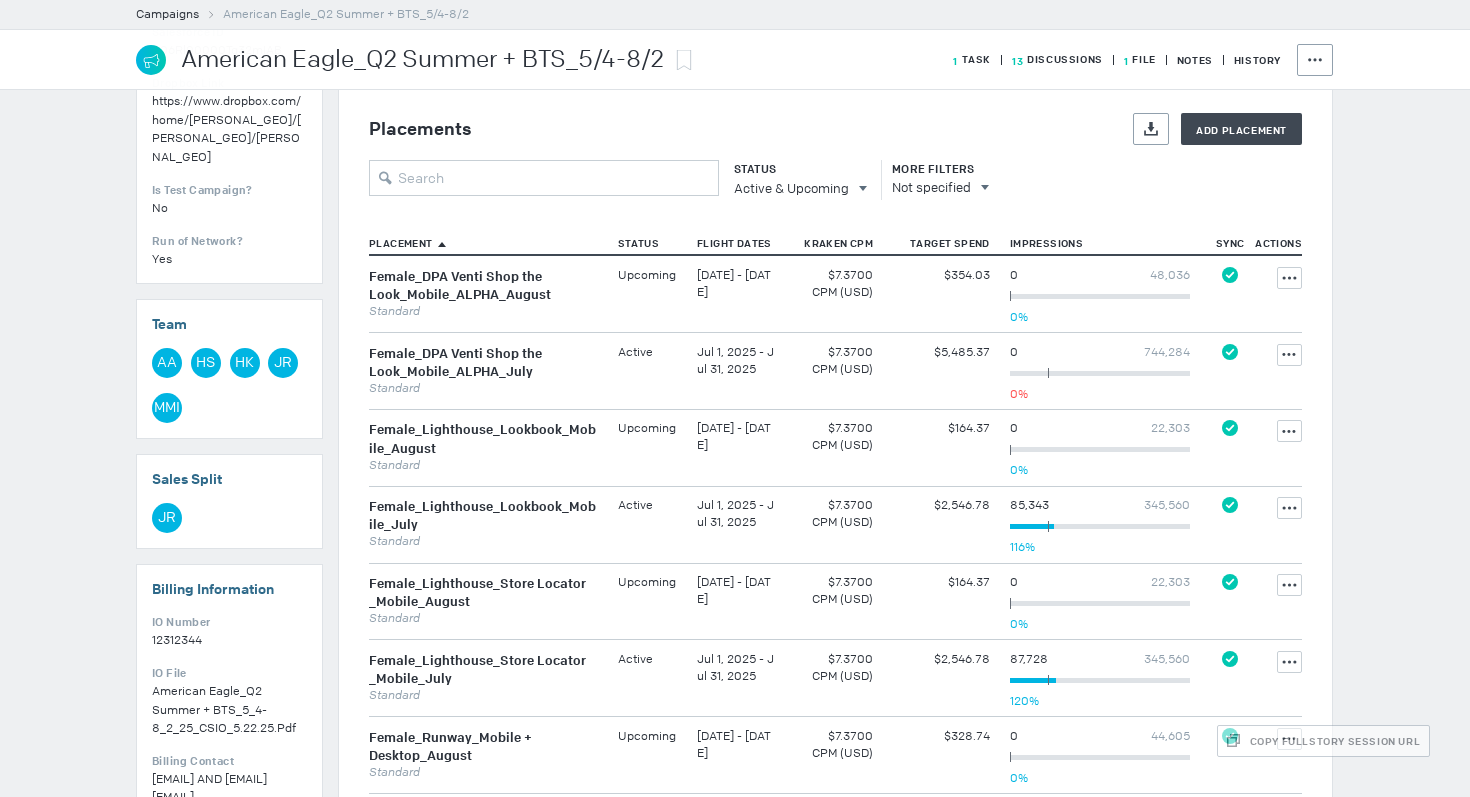 click on "Export   Add Placement" at bounding box center (887, 129) 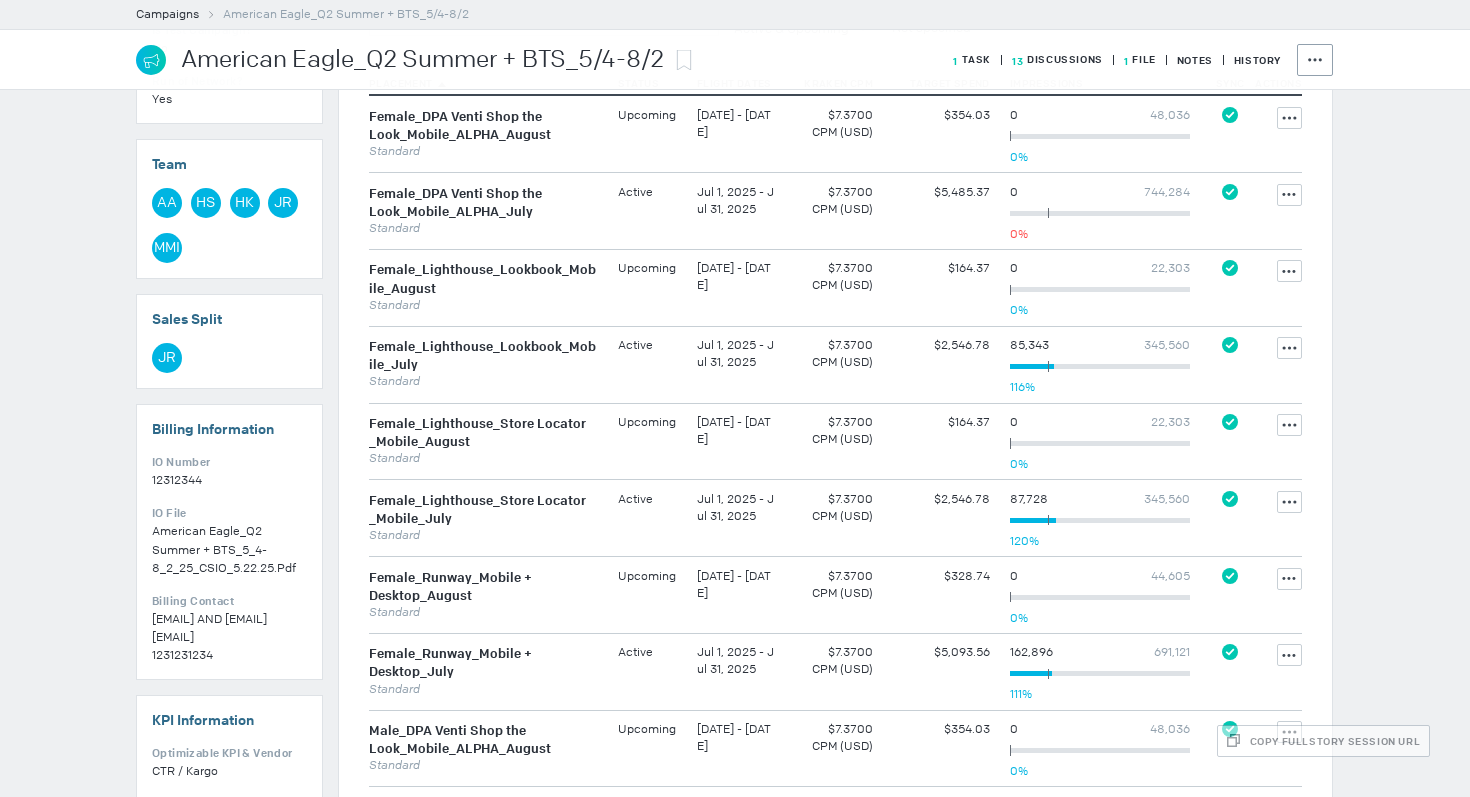 scroll, scrollTop: 832, scrollLeft: 0, axis: vertical 